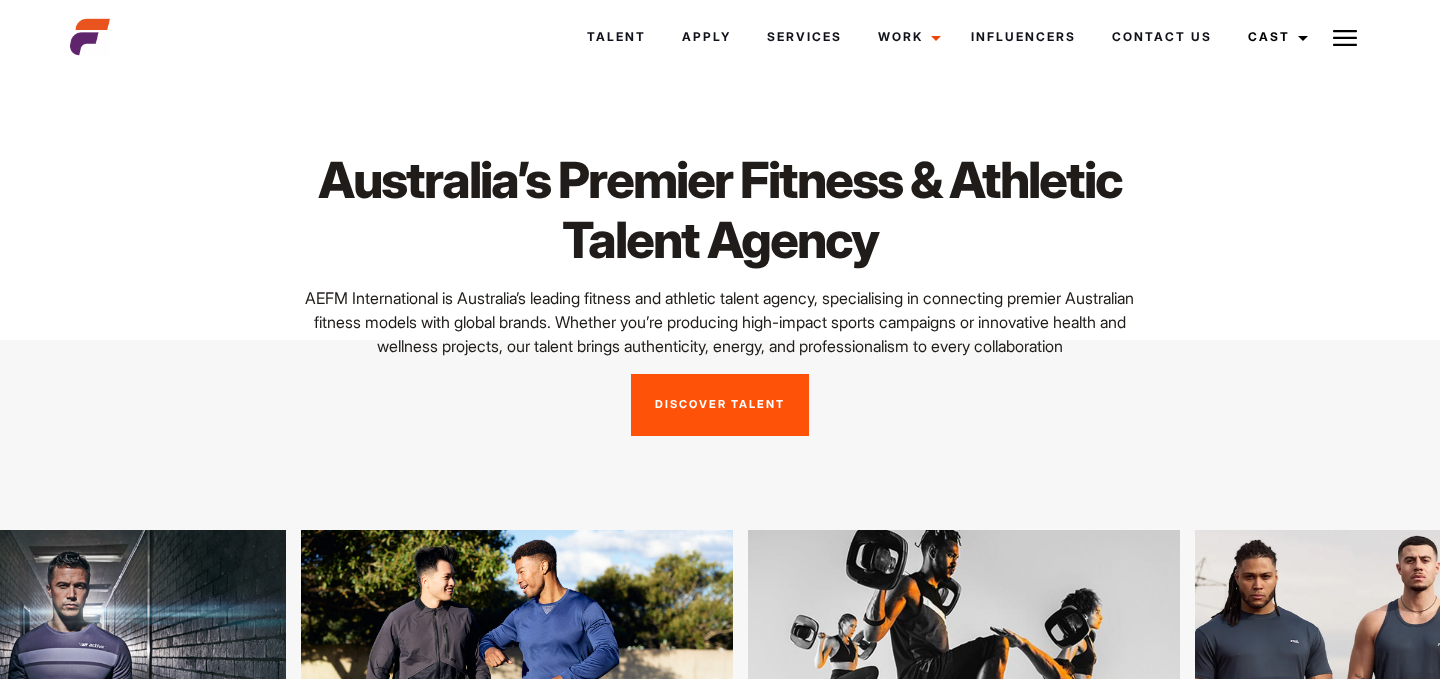 scroll, scrollTop: 0, scrollLeft: 0, axis: both 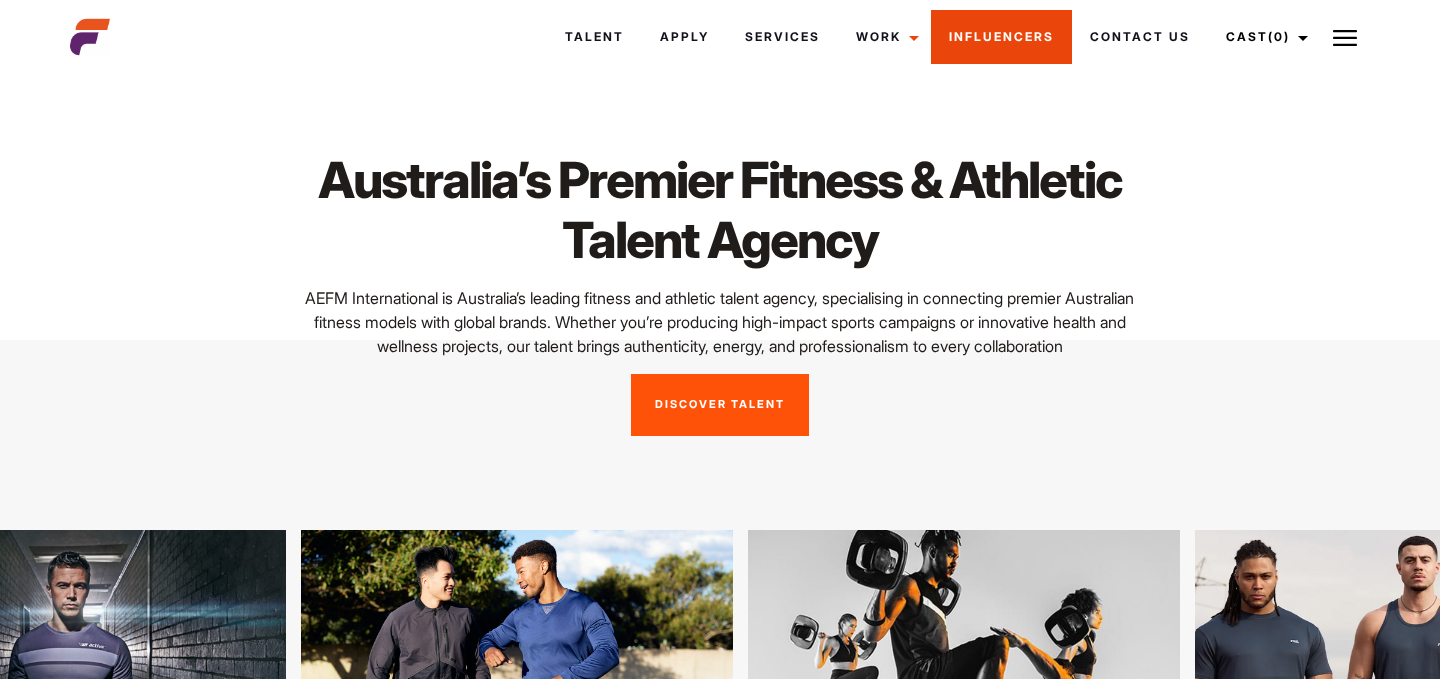 click on "Influencers" at bounding box center [1001, 37] 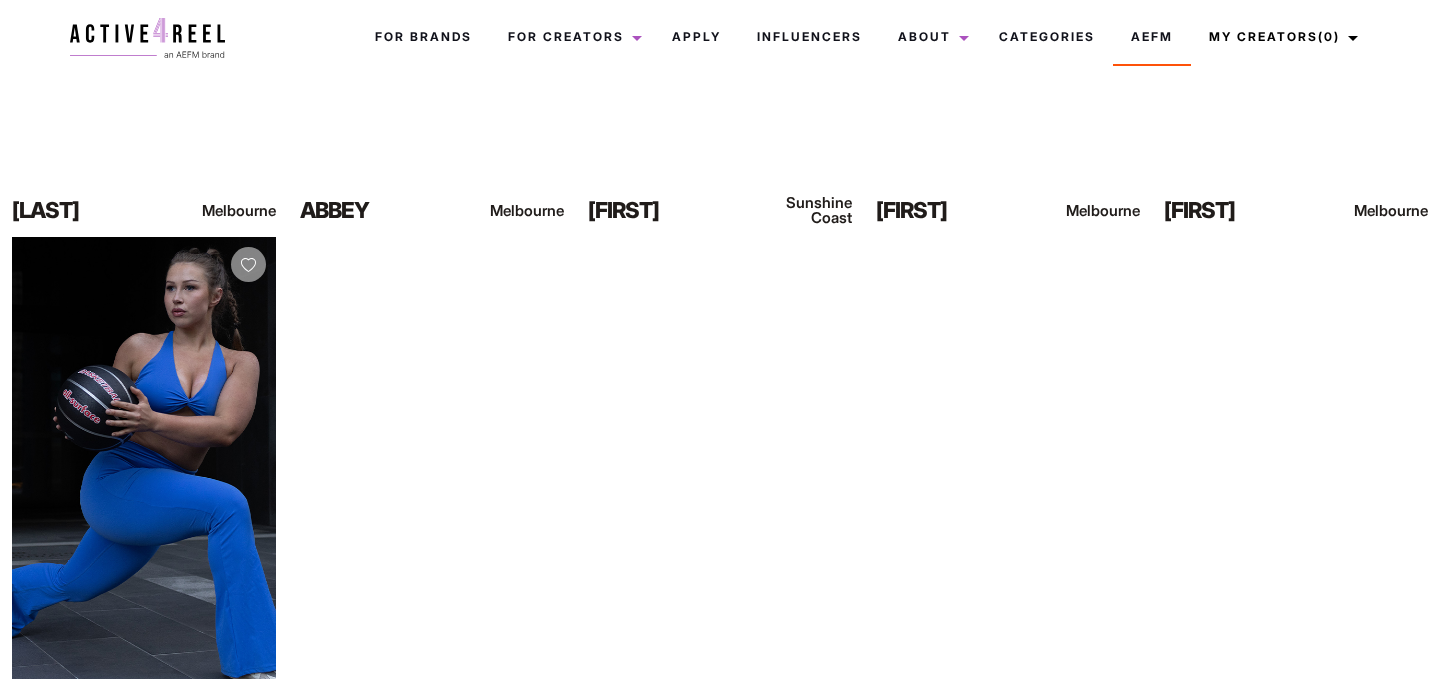 scroll, scrollTop: 0, scrollLeft: 0, axis: both 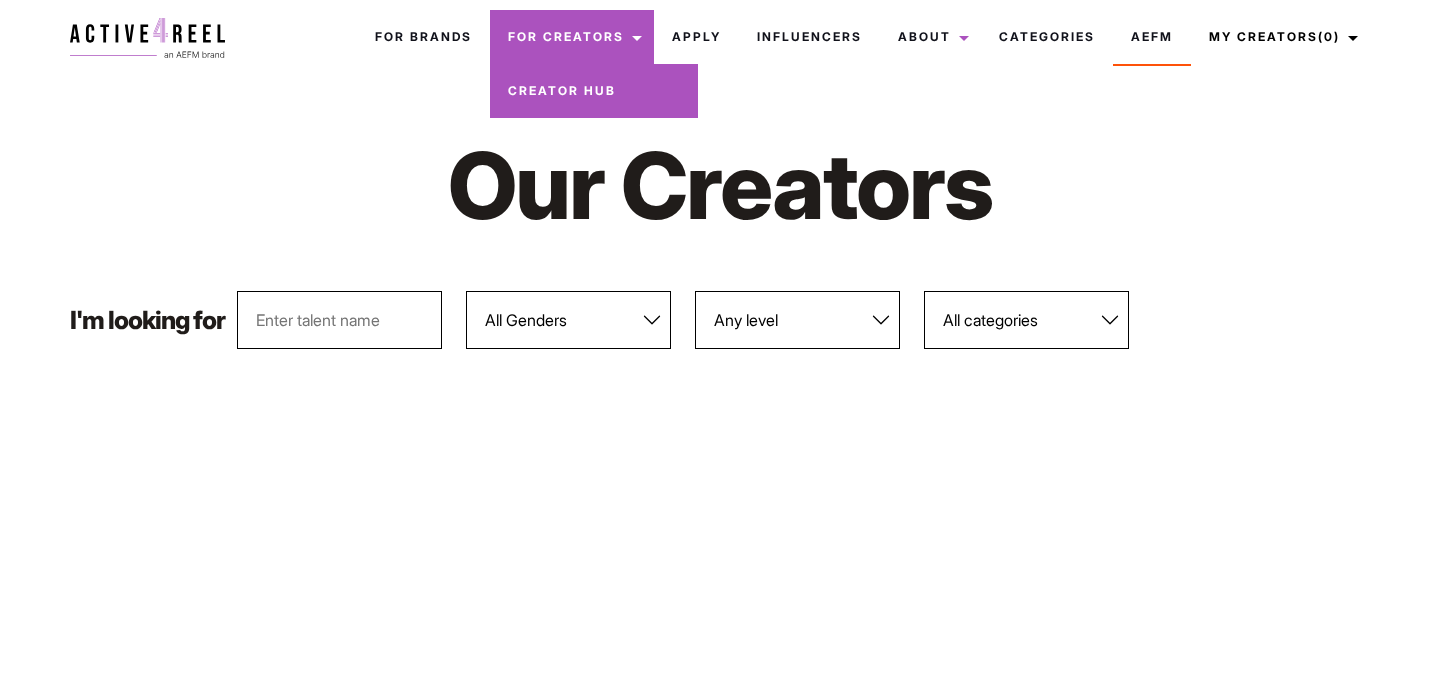 click on "For Creators" at bounding box center (572, 37) 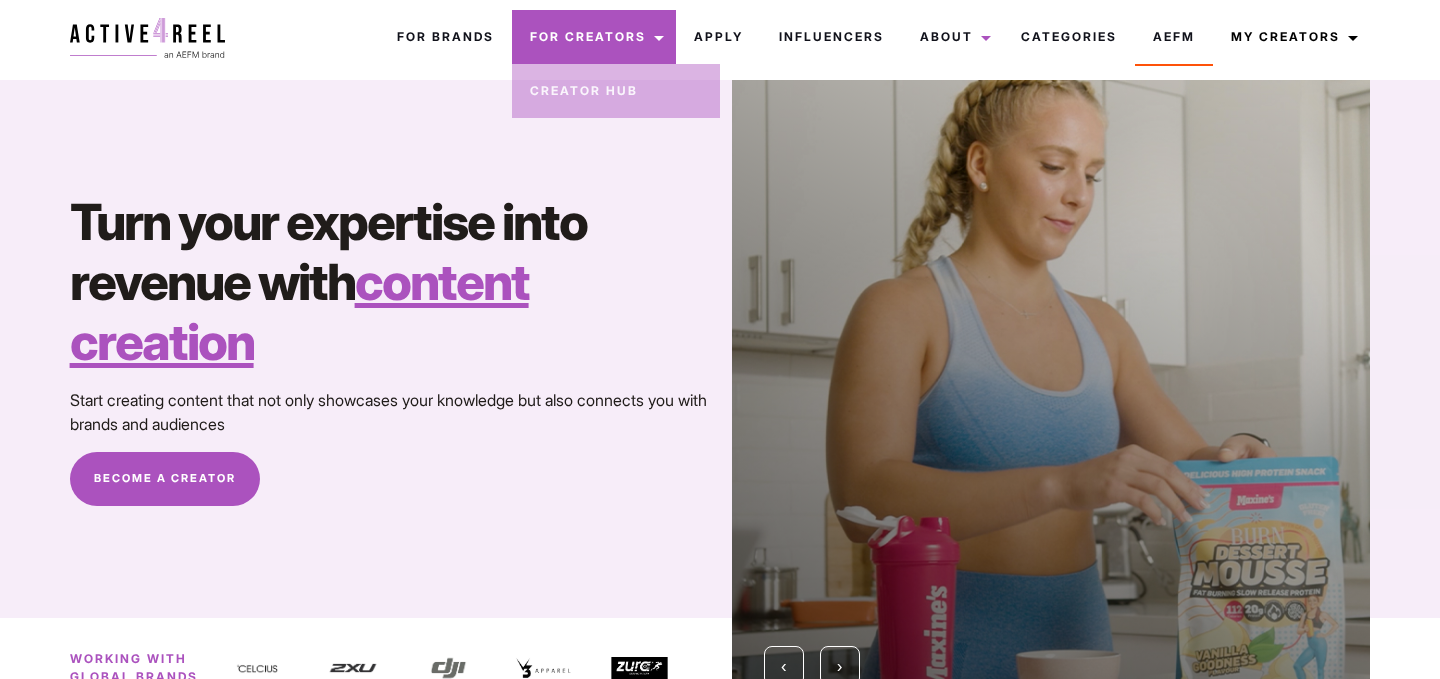 scroll, scrollTop: 0, scrollLeft: 0, axis: both 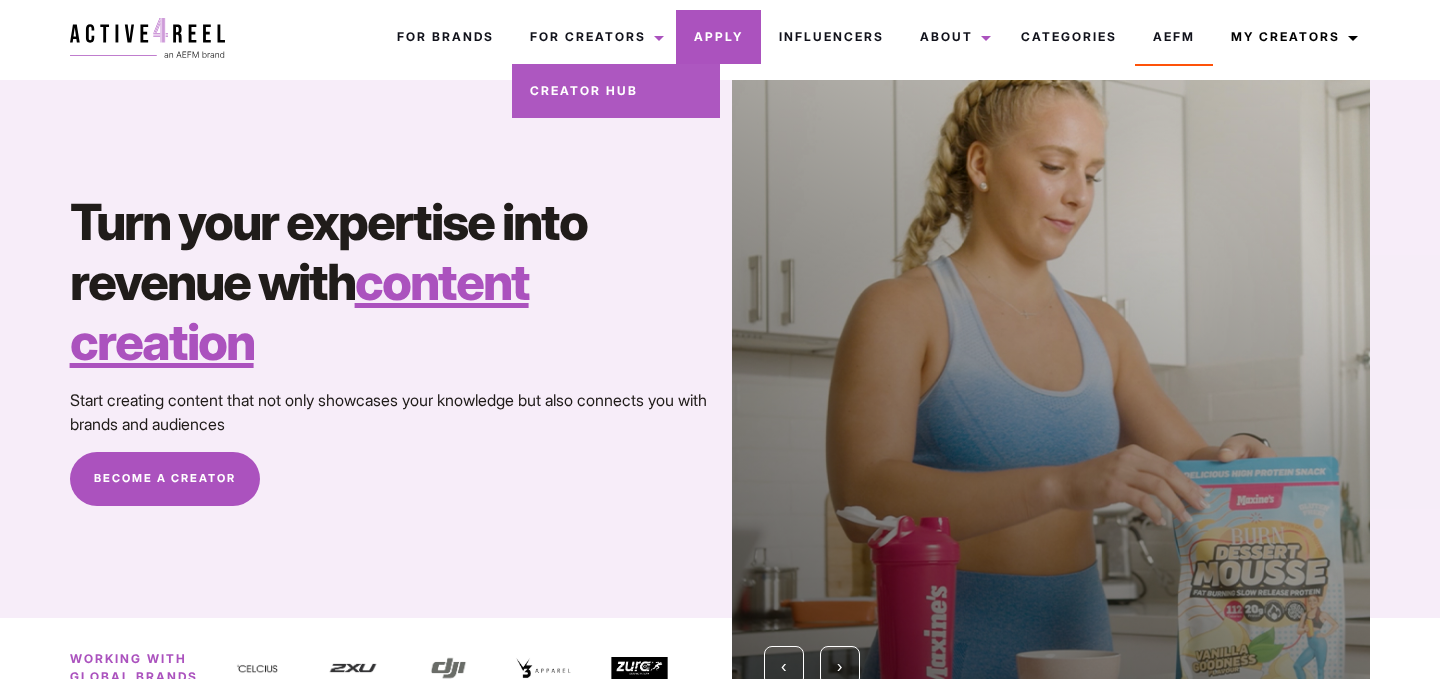 click on "Apply" at bounding box center (718, 37) 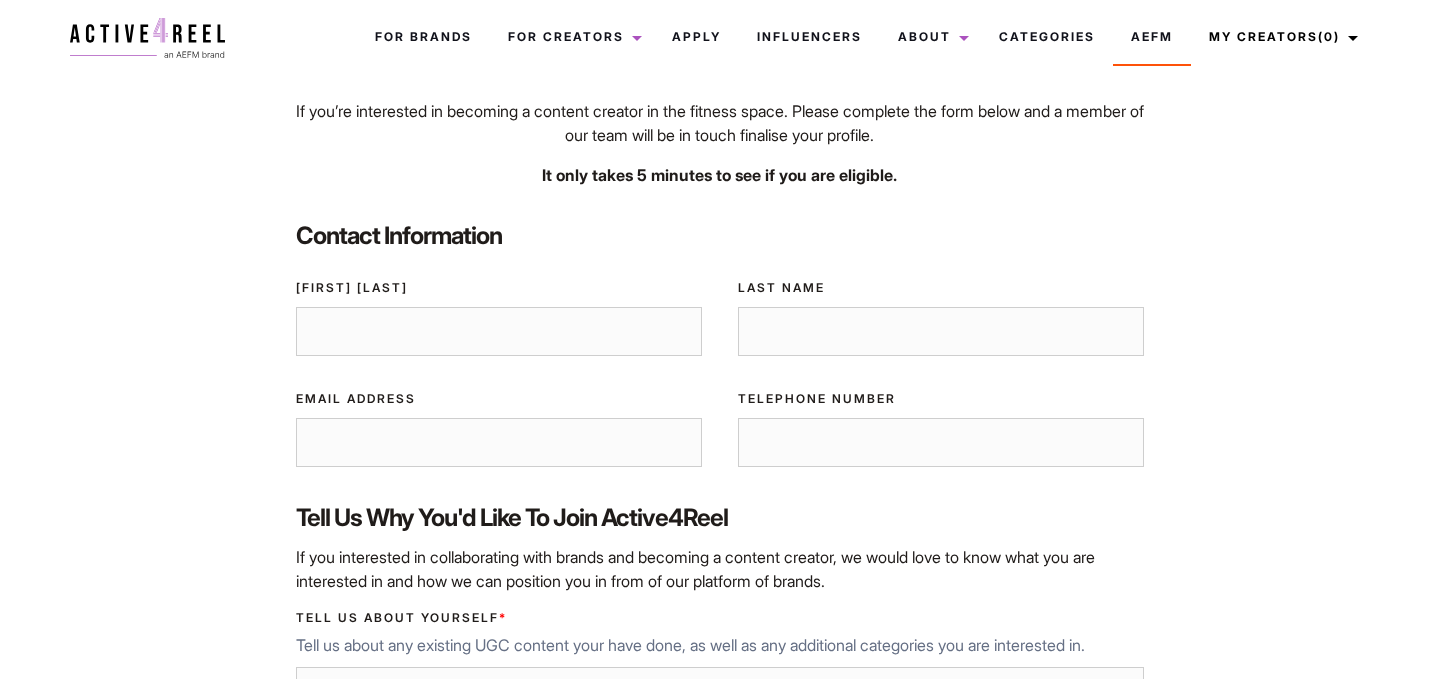 scroll, scrollTop: 111, scrollLeft: 0, axis: vertical 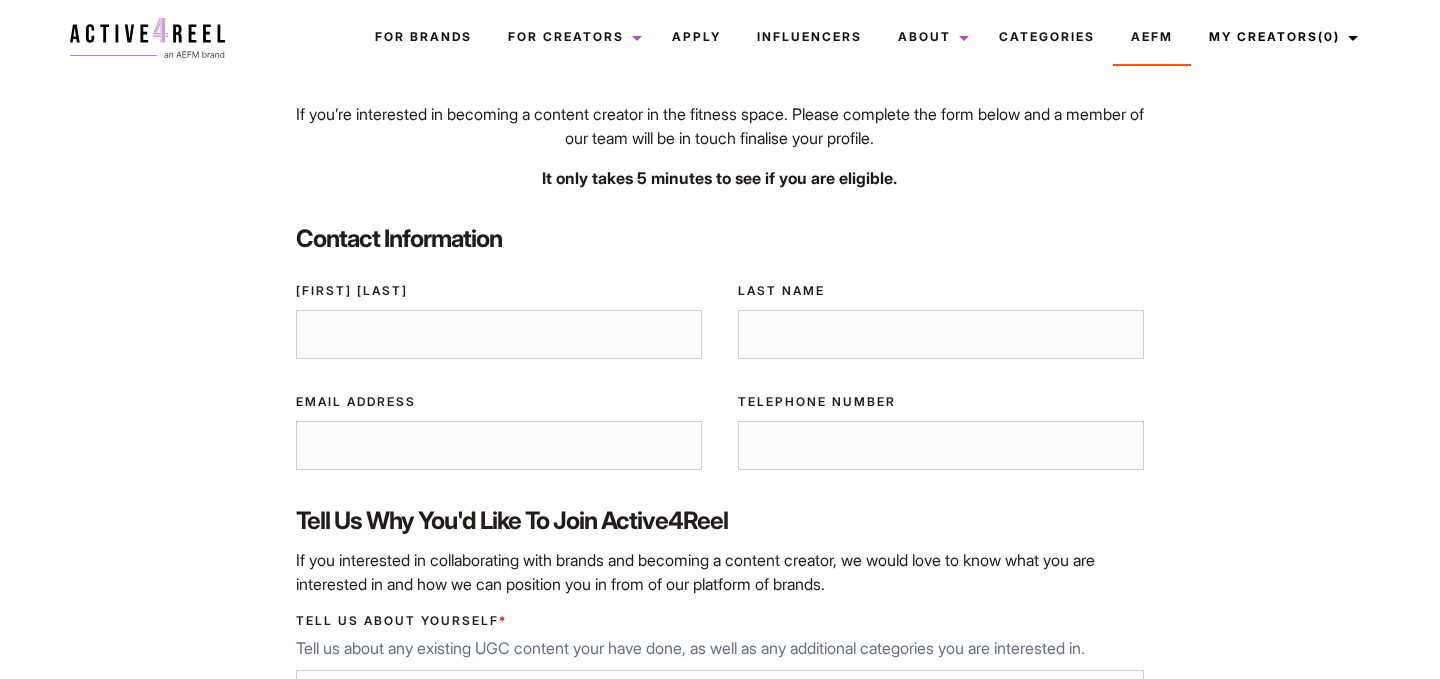 click on "[FIRST] [LAST]" at bounding box center [499, 321] 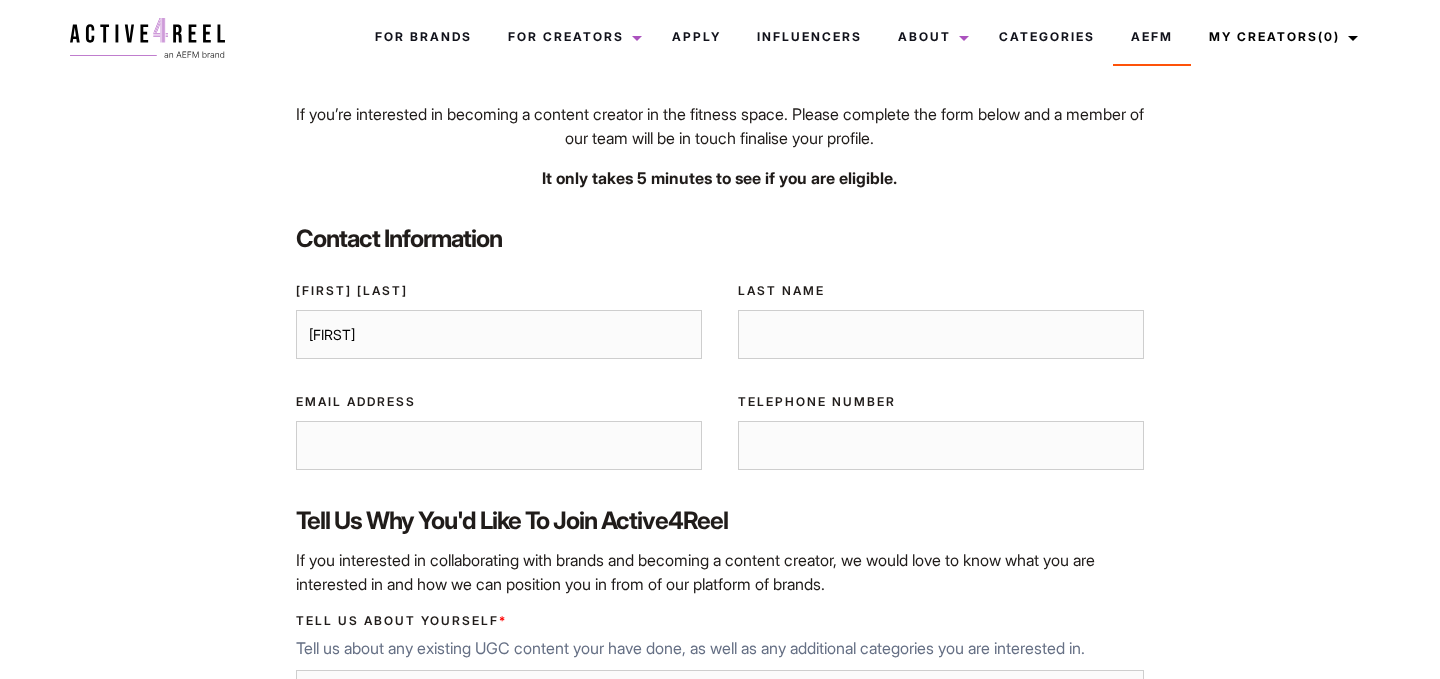 type on "Gawel" 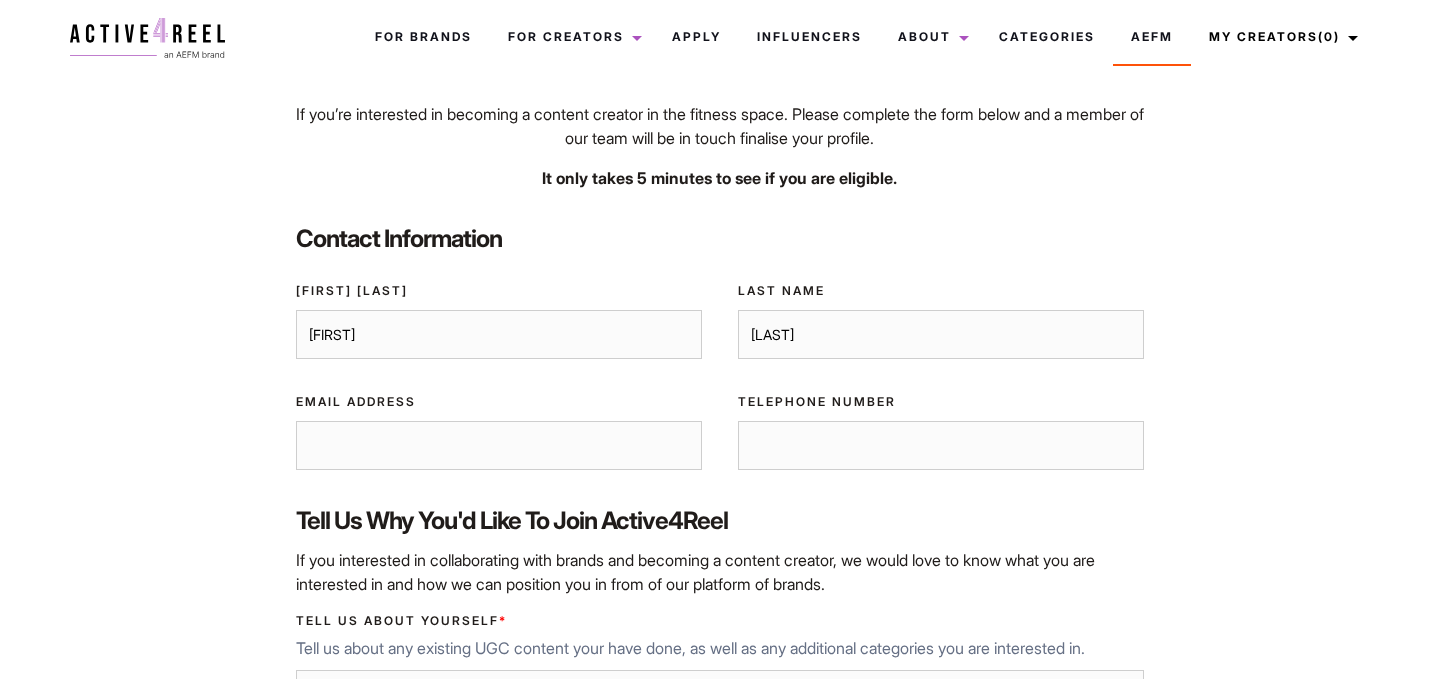 type on "imagesbyjacobgawel@gmail.com" 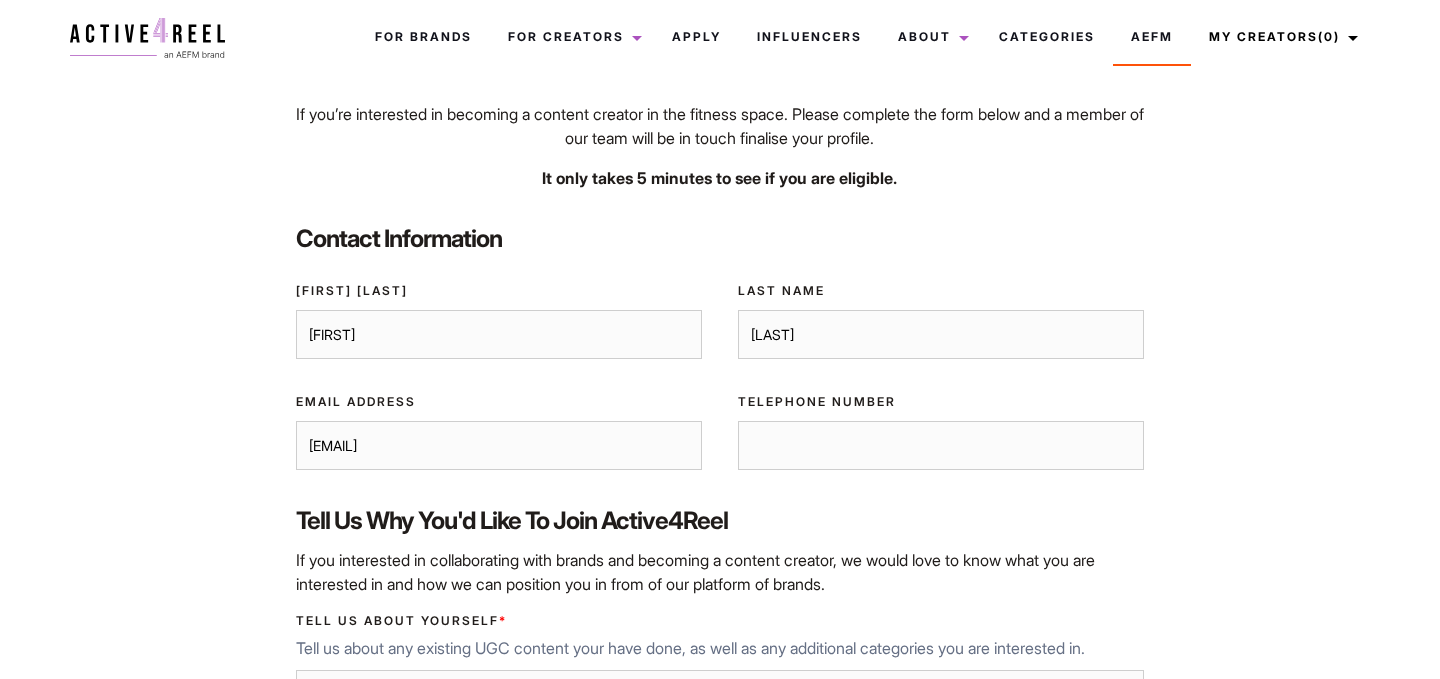 type on "[PHONE]" 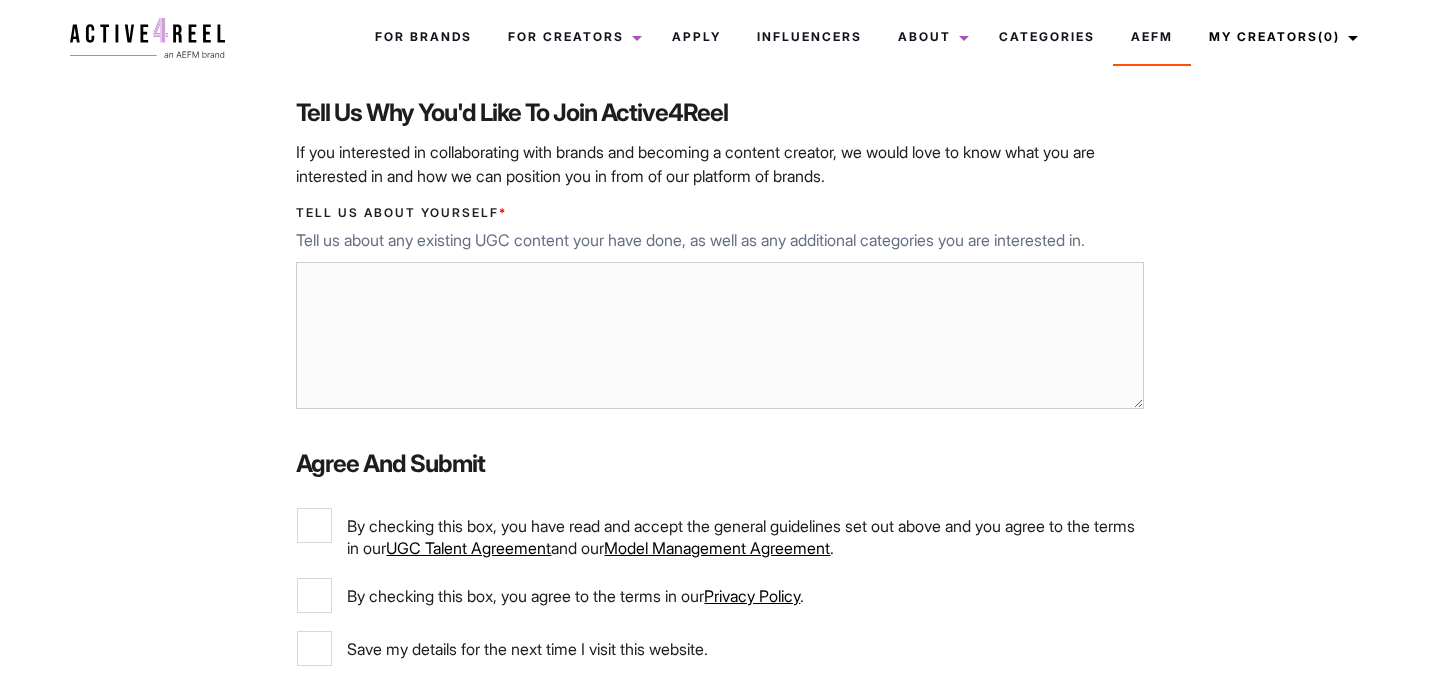 scroll, scrollTop: 525, scrollLeft: 0, axis: vertical 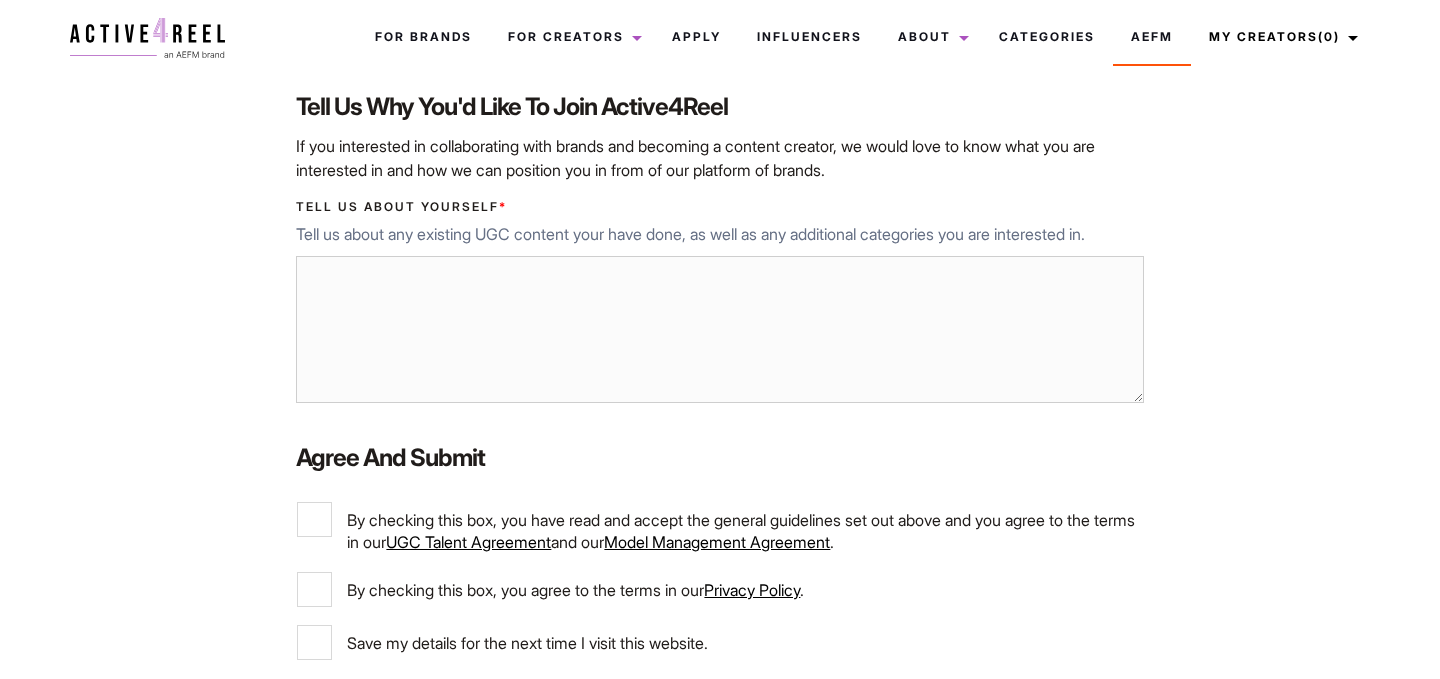 click on "Tell us about yourself  *" at bounding box center (719, 330) 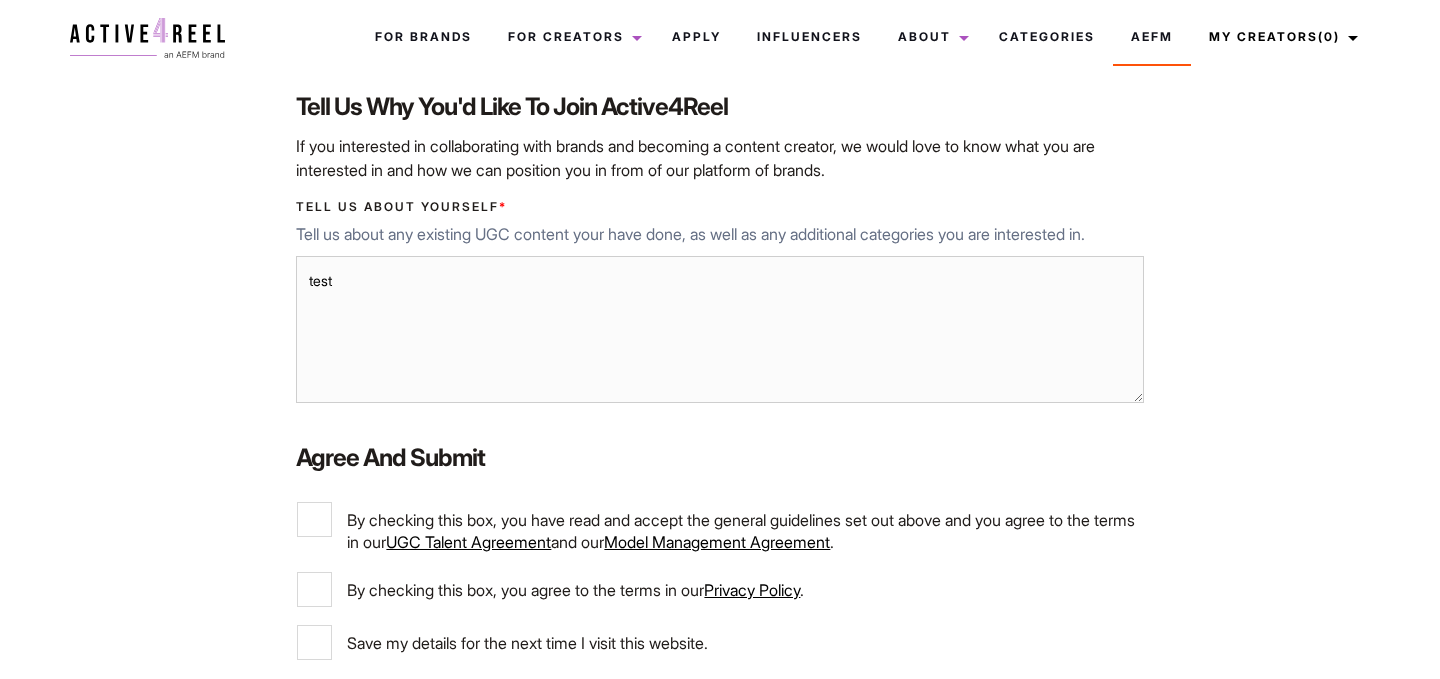 type on "test" 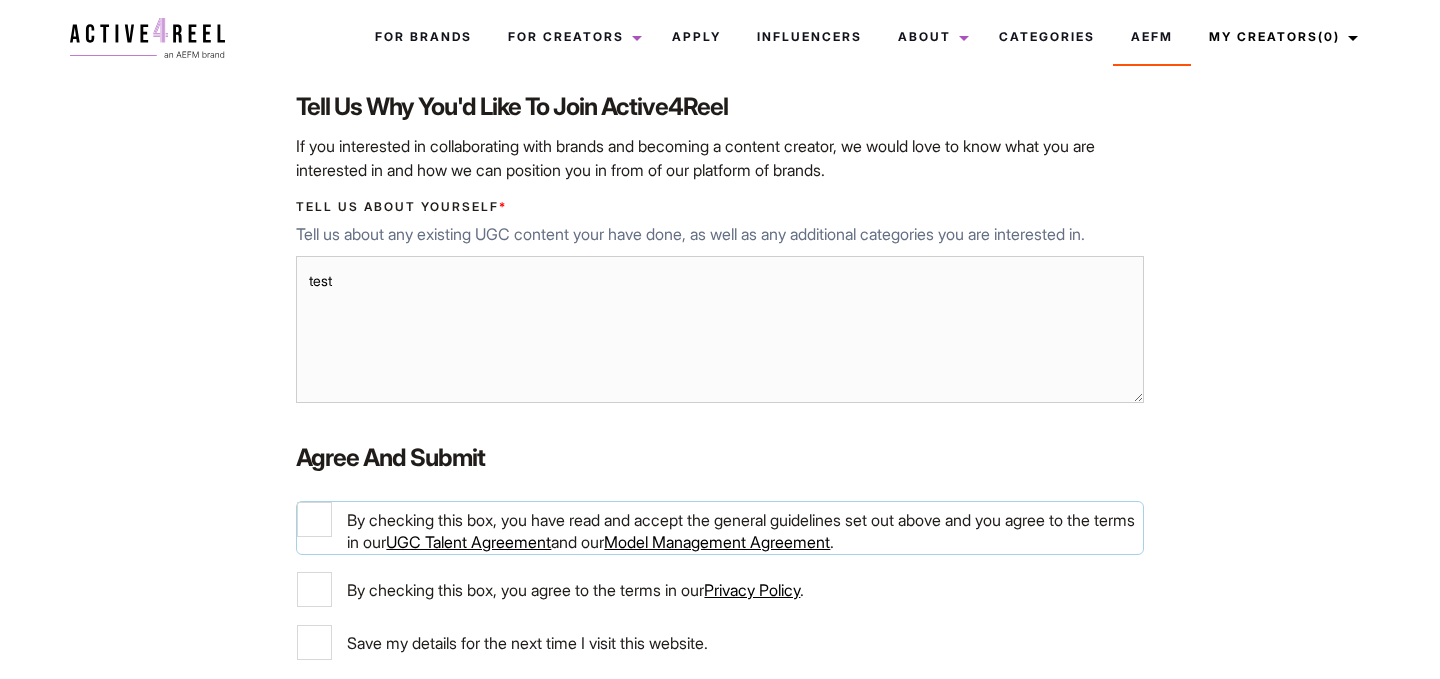 click on "By checking this box, you have read and accept the general guidelines set out above and you agree to the terms in our  UGC Talent Agreement  and our  Model Management Agreement ." at bounding box center [314, 519] 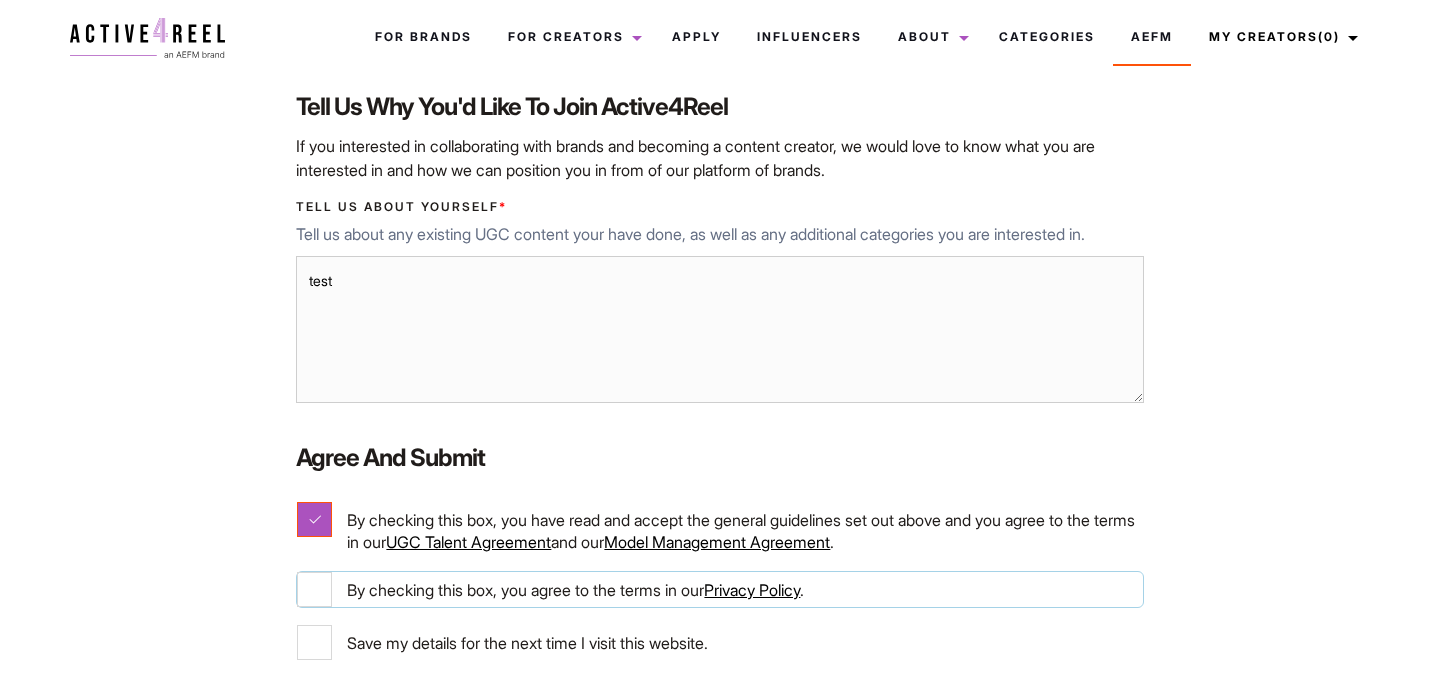 click on "By checking this box, you agree to the terms in our  Privacy Policy ." at bounding box center [314, 589] 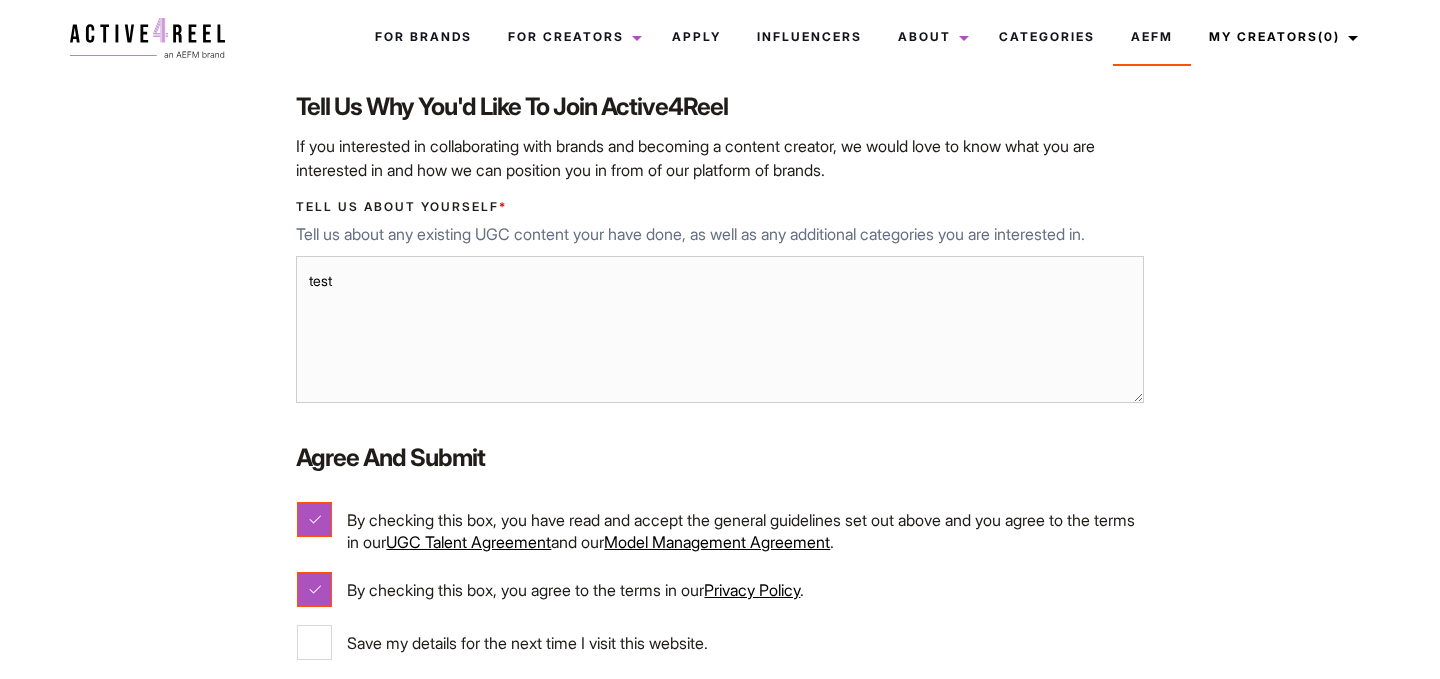 click on "Save my details for the next time I visit this website." at bounding box center [719, 642] 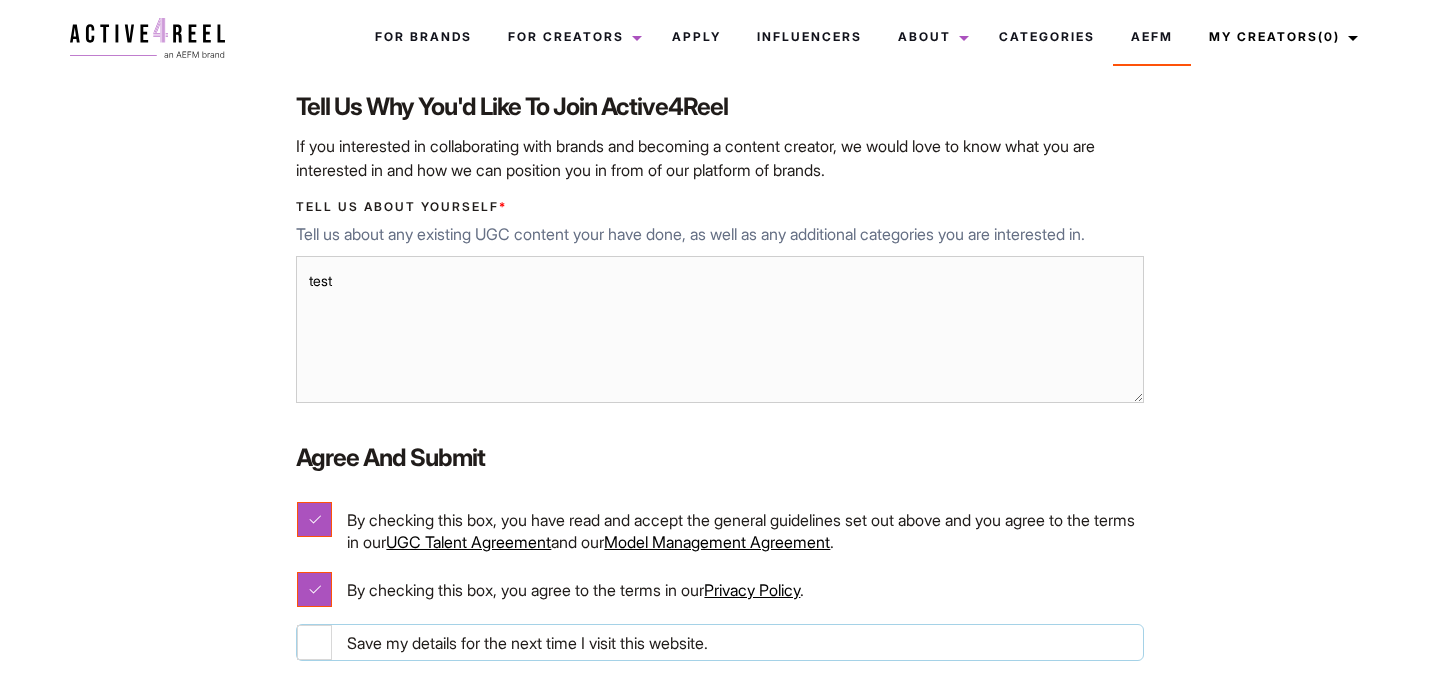 click on "Save my details for the next time I visit this website." at bounding box center (314, 642) 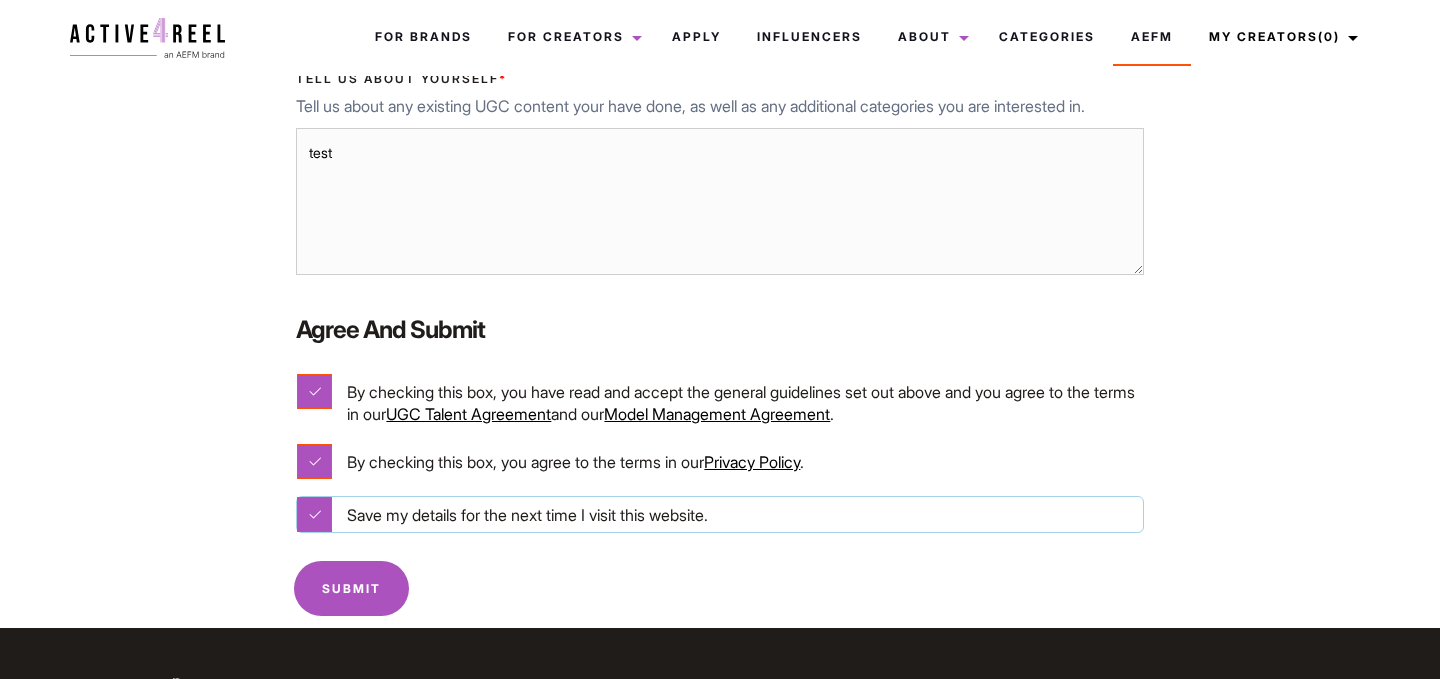 scroll, scrollTop: 655, scrollLeft: 0, axis: vertical 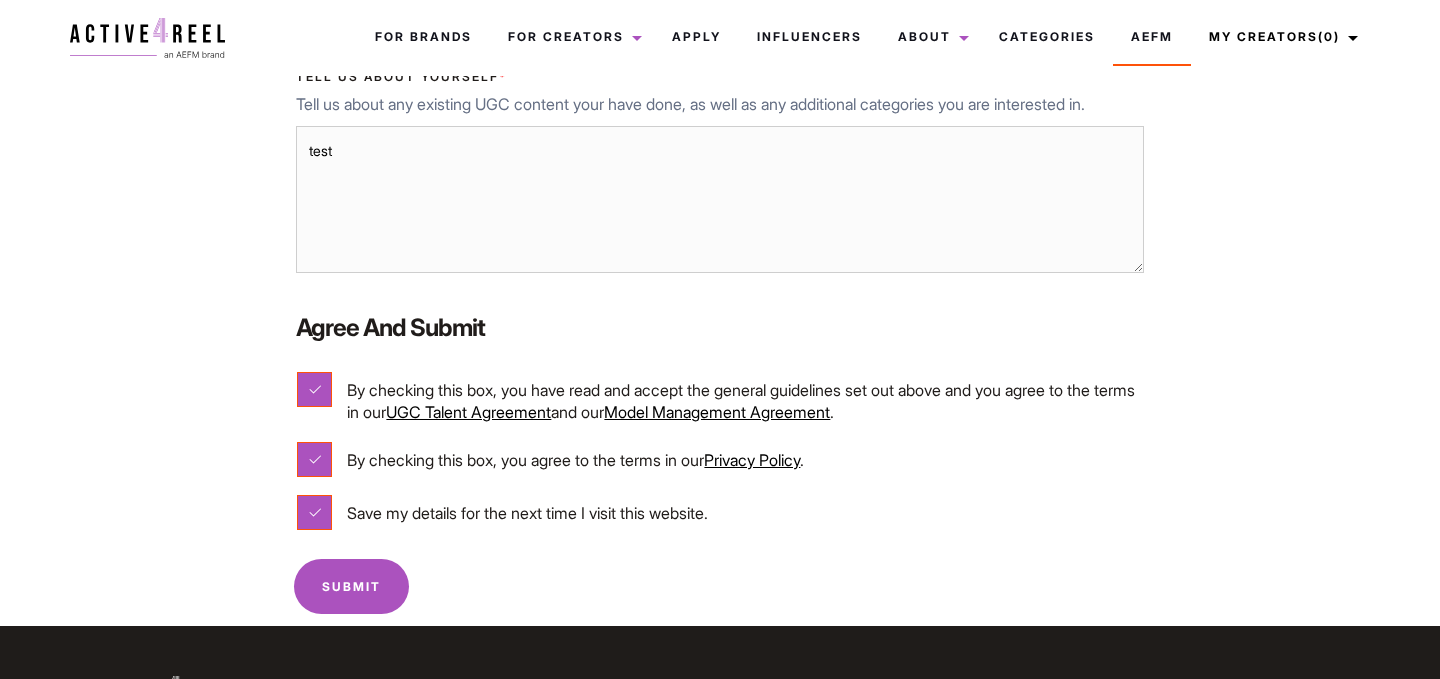 click on "Submit" at bounding box center [351, 586] 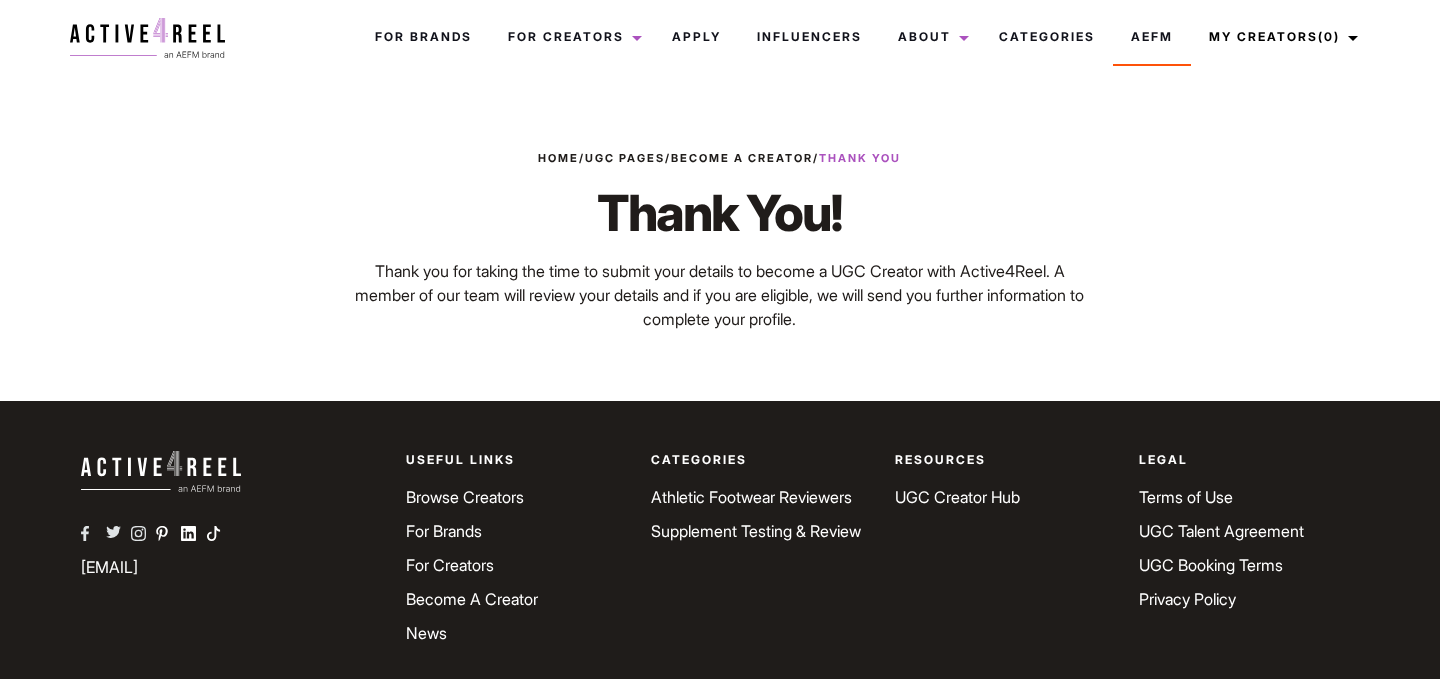 scroll, scrollTop: 0, scrollLeft: 0, axis: both 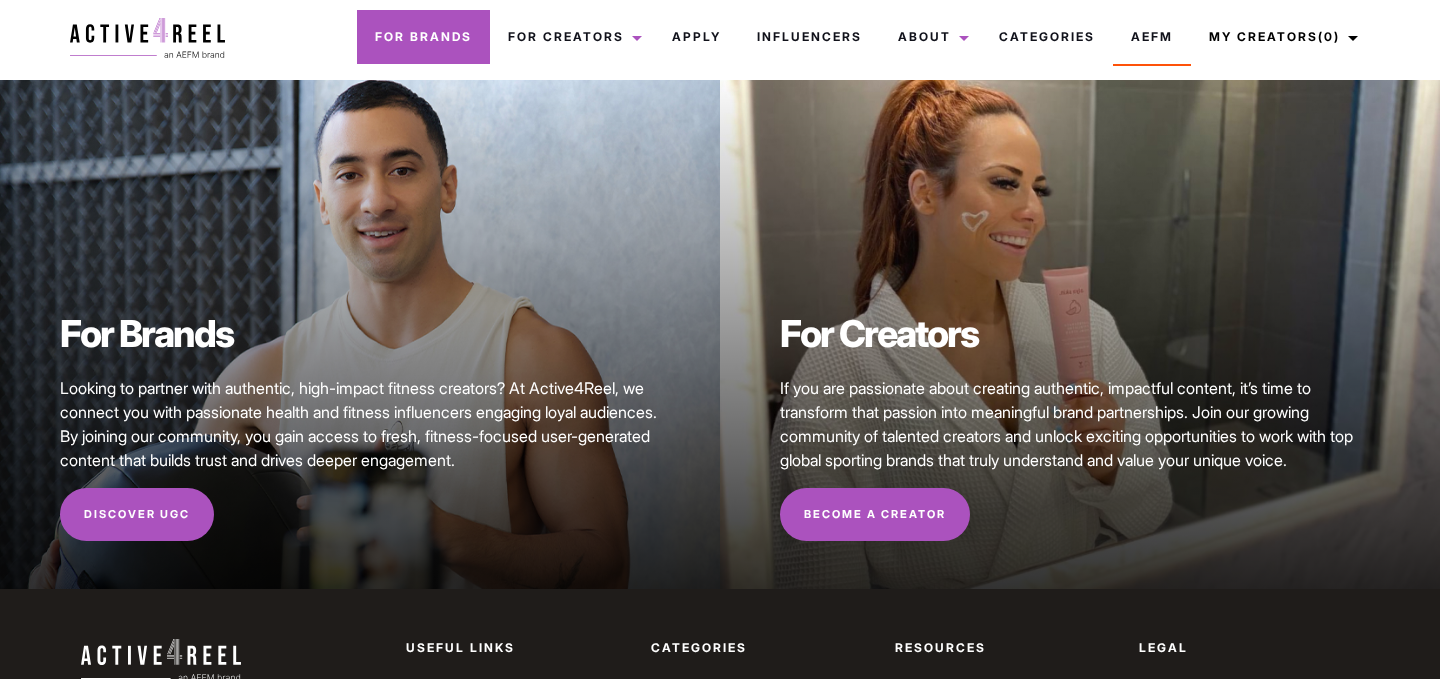click on "For Brands" at bounding box center (423, 37) 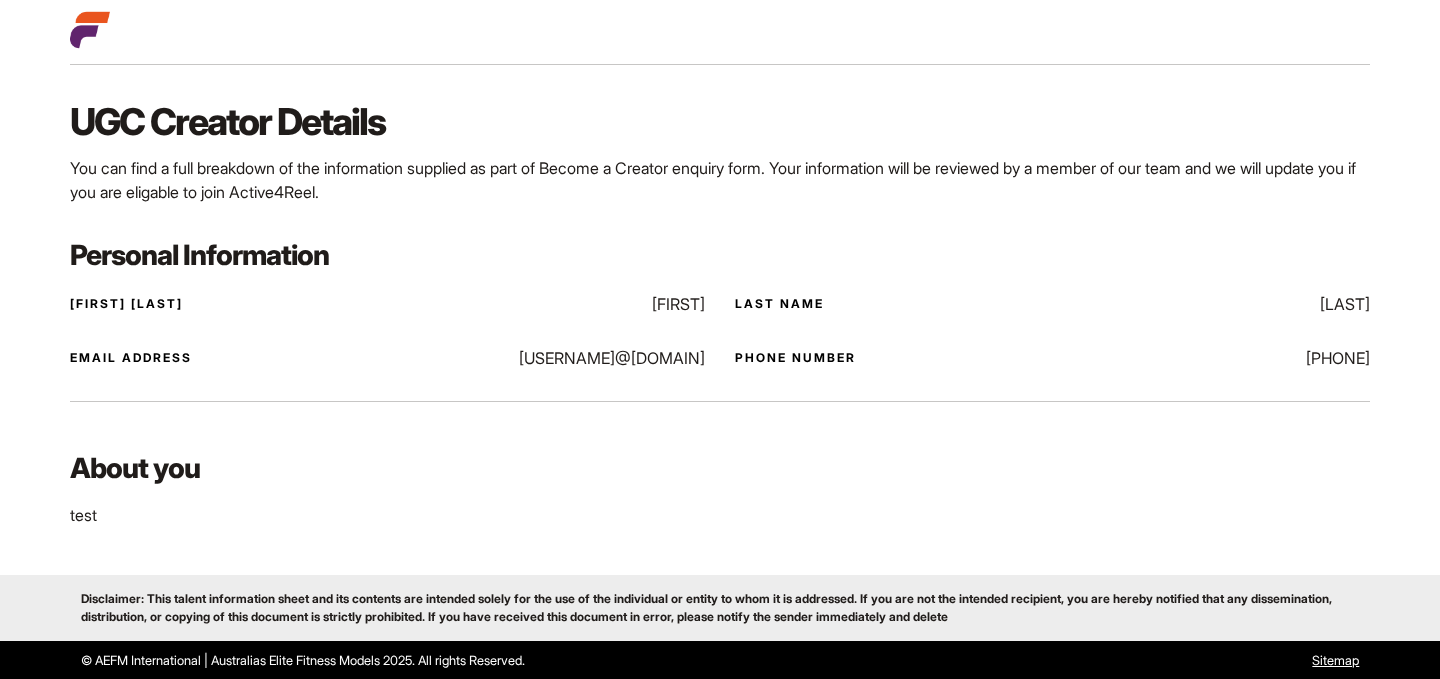 scroll, scrollTop: 0, scrollLeft: 0, axis: both 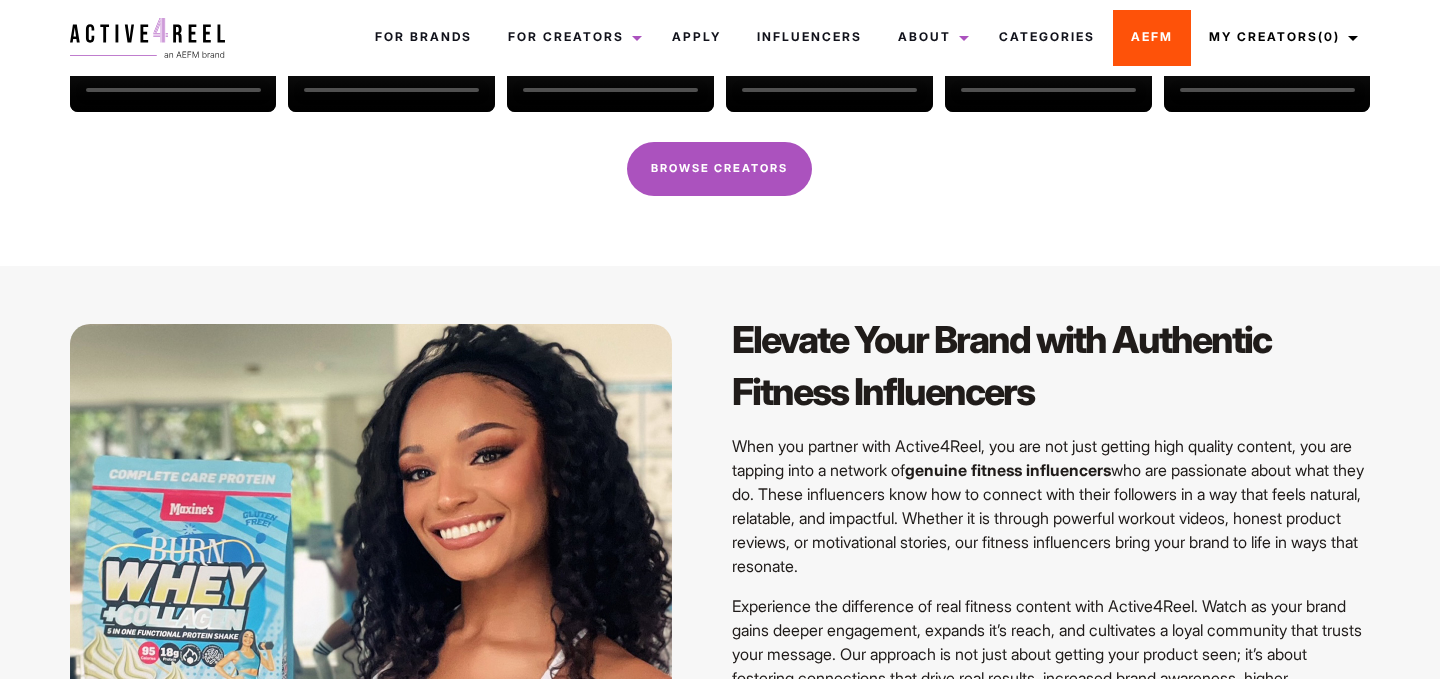 click on "AEFM" at bounding box center (1152, 37) 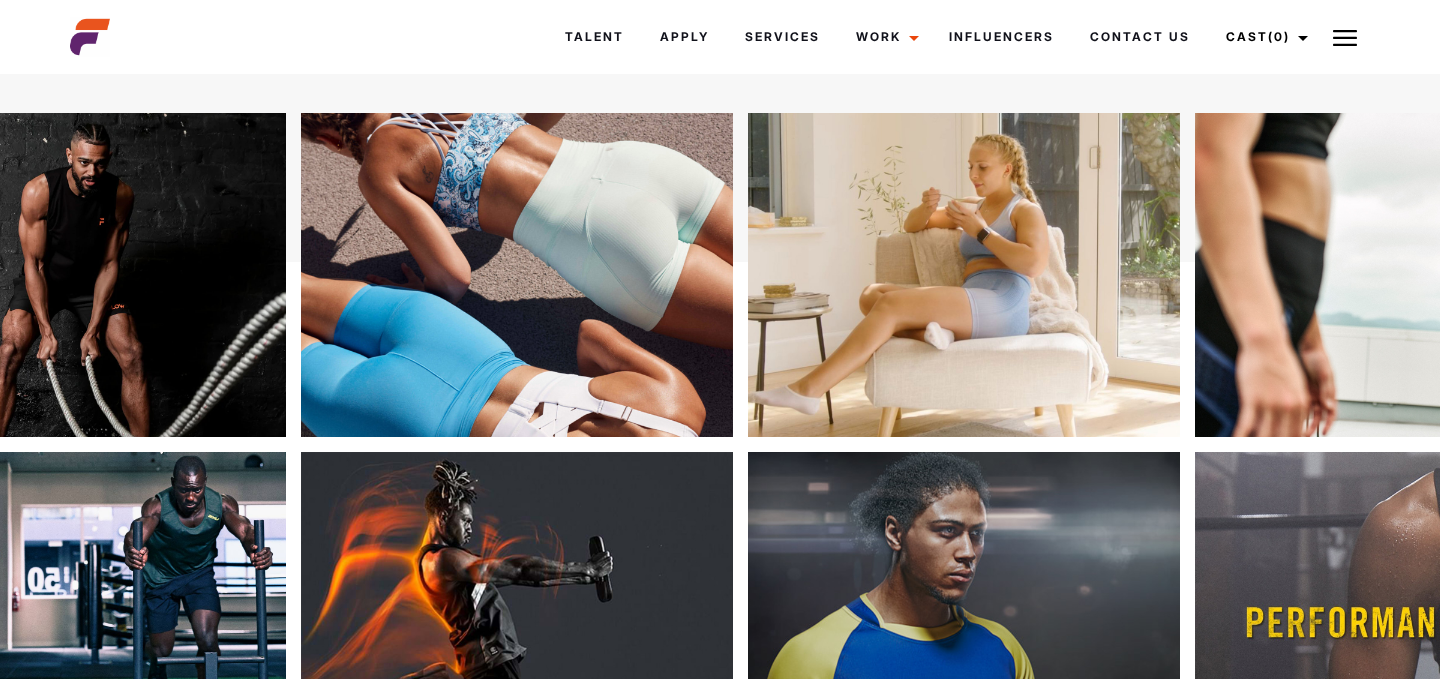 scroll, scrollTop: 0, scrollLeft: 0, axis: both 